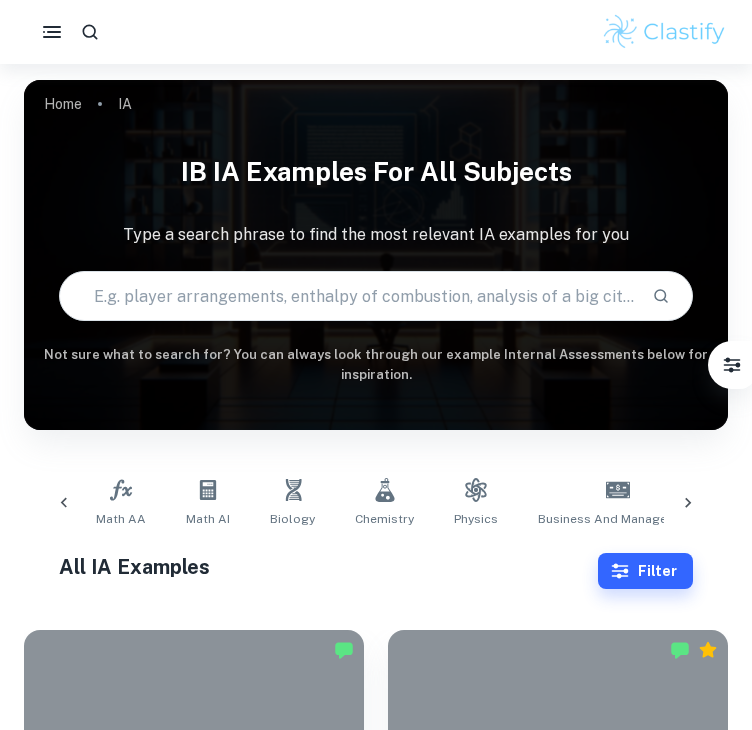 scroll, scrollTop: 0, scrollLeft: 0, axis: both 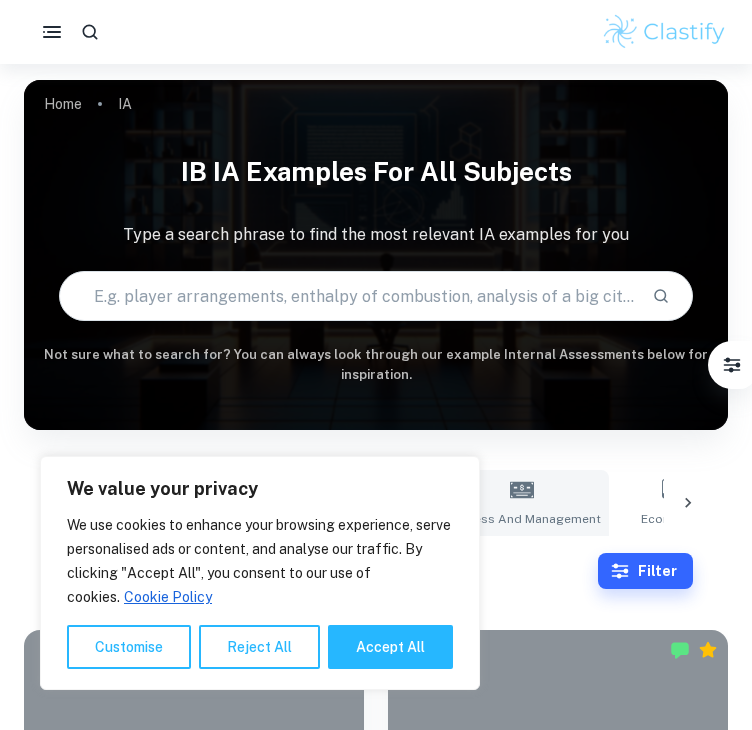 click on "We value your privacy We use cookies to enhance your browsing experience, serve personalised ads or content, and analyse our traffic. By clicking "Accept All", you consent to our use of cookies.   Cookie Policy Customise   Reject All   Accept All   Customise Consent Preferences   We use cookies to help you navigate efficiently and perform certain functions. You will find detailed information about all cookies under each consent category below. The cookies that are categorised as "Necessary" are stored on your browser as they are essential for enabling the basic functionalities of the site. ...  Show more For more information on how Google's third-party cookies operate and handle your data, see:   Google Privacy Policy Necessary Always Active Necessary cookies are required to enable the basic features of this site, such as providing secure log-in or adjusting your consent preferences. These cookies do not store any personally identifiable data. Functional Analytics Performance Advertisement Uncategorised" at bounding box center [376, 429] 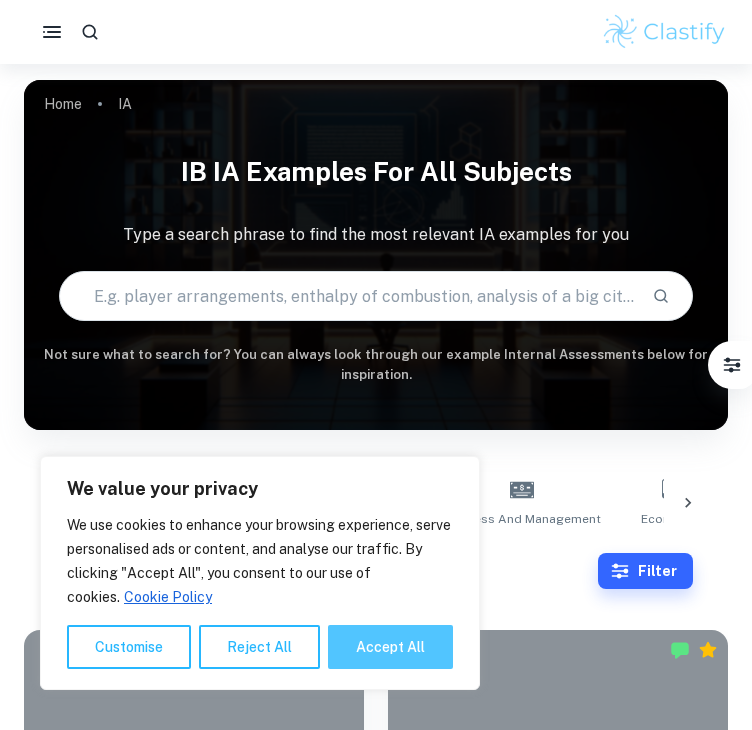 click on "Accept All" at bounding box center [390, 647] 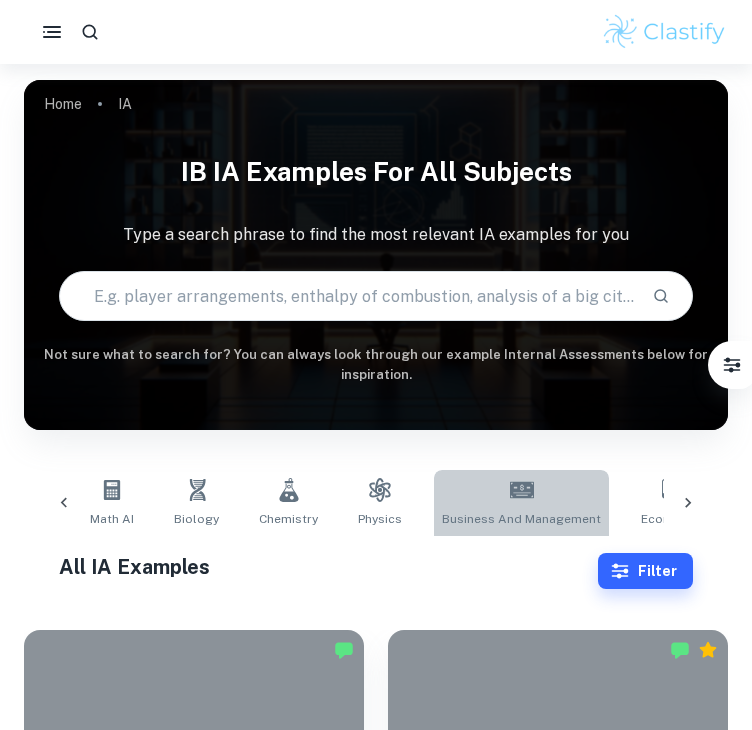 click on "Business and Management" at bounding box center [521, 503] 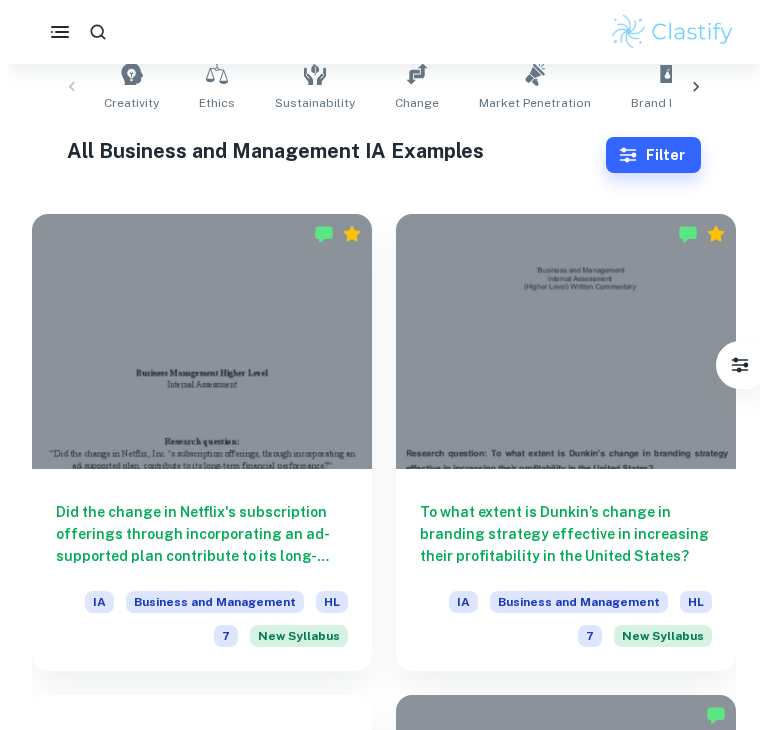 scroll, scrollTop: 416, scrollLeft: 0, axis: vertical 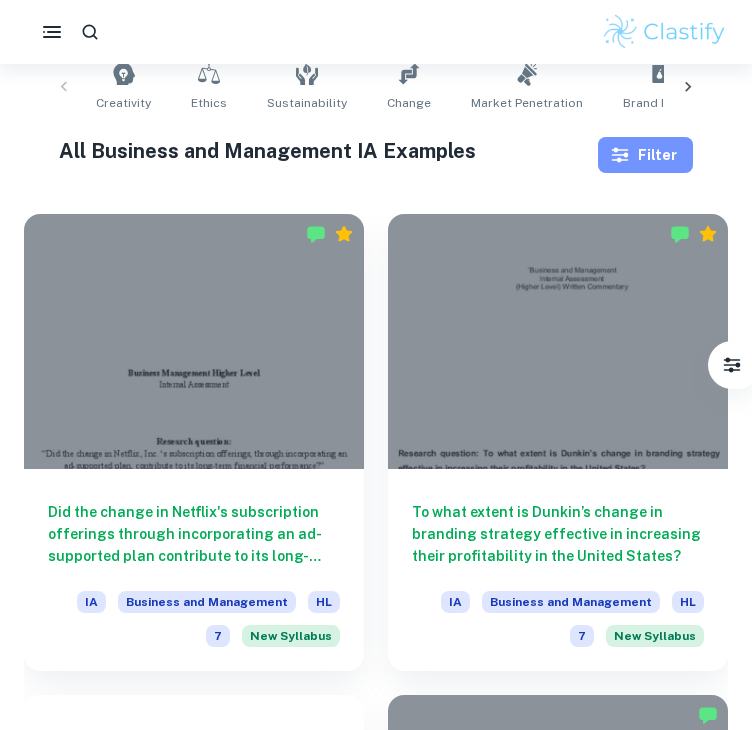 click on "Filter" at bounding box center [645, 155] 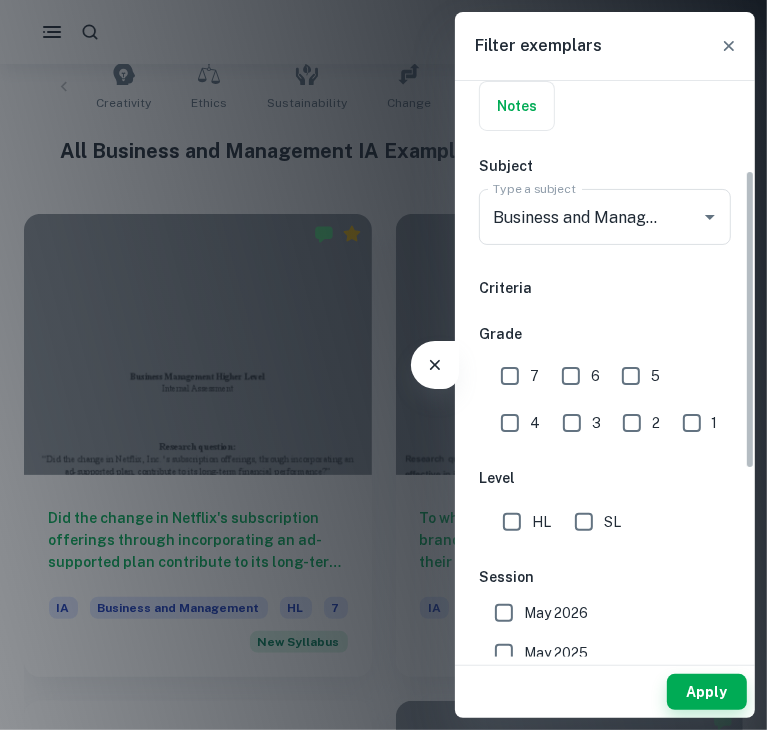 scroll, scrollTop: 172, scrollLeft: 0, axis: vertical 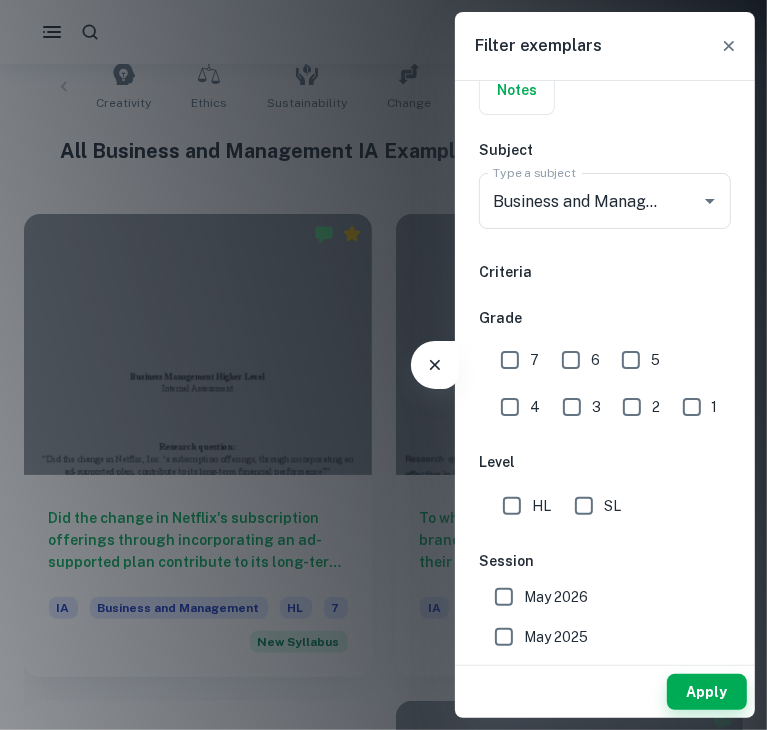 click on "SL" at bounding box center [584, 506] 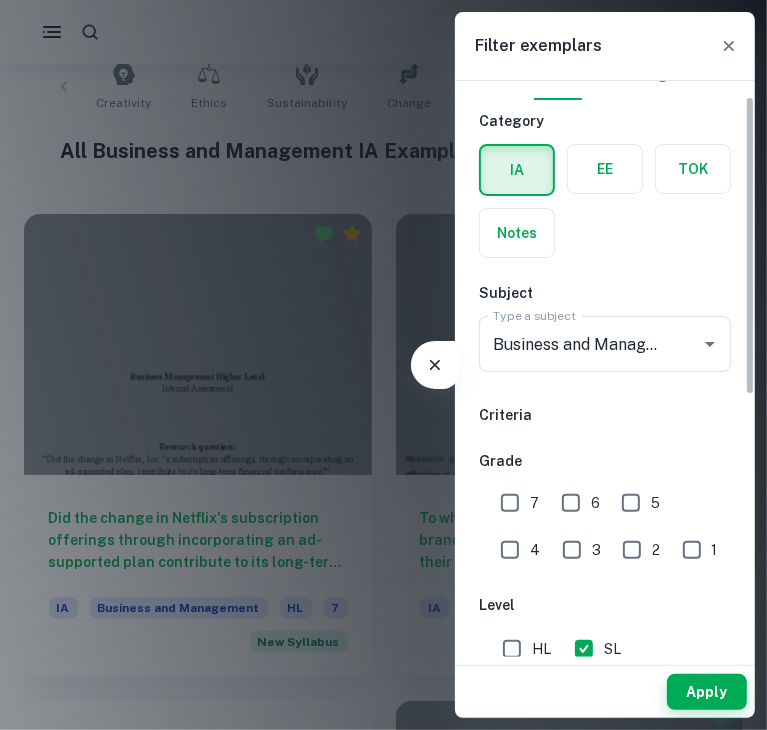 scroll, scrollTop: 0, scrollLeft: 0, axis: both 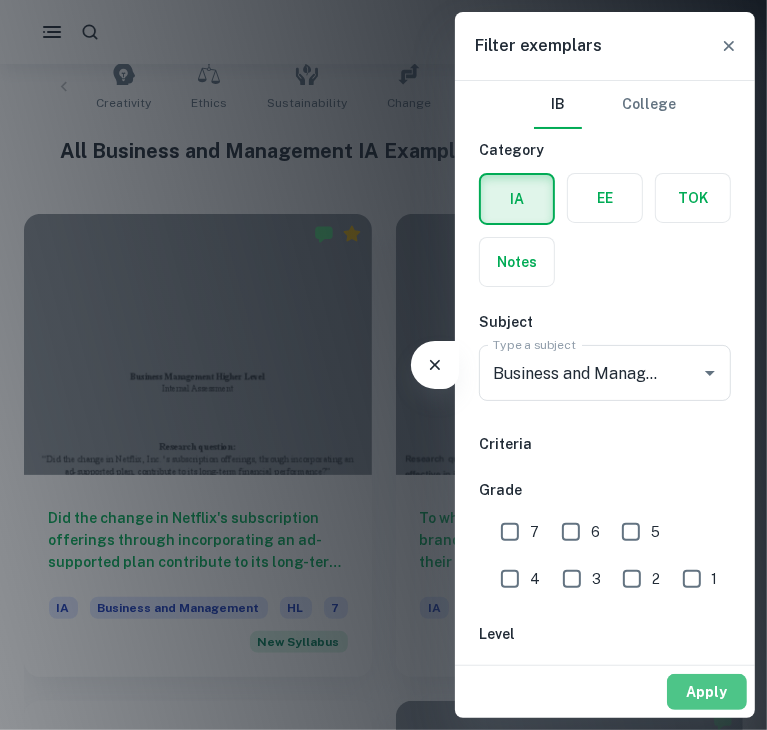 click on "Apply" at bounding box center [707, 692] 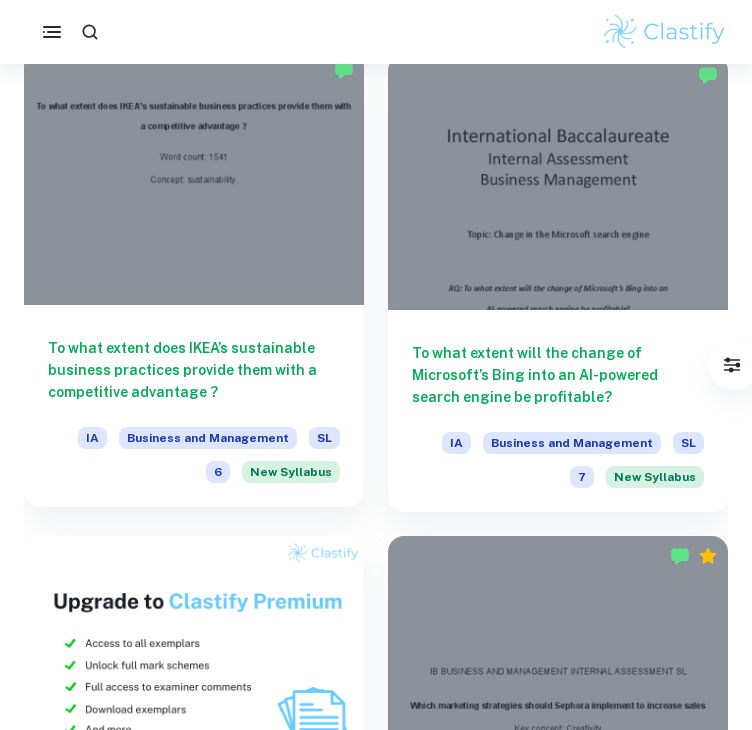 scroll, scrollTop: 1536, scrollLeft: 0, axis: vertical 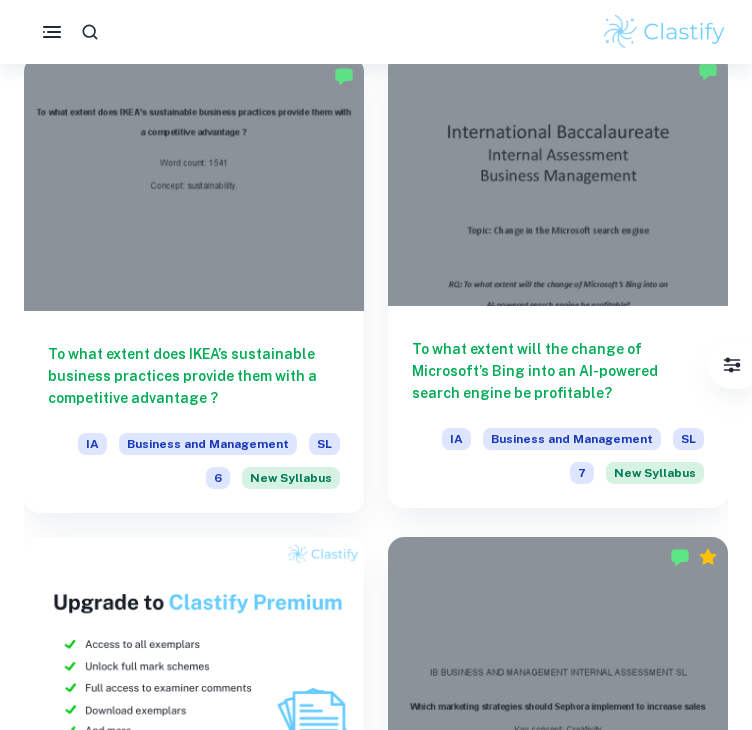 click at bounding box center (558, 178) 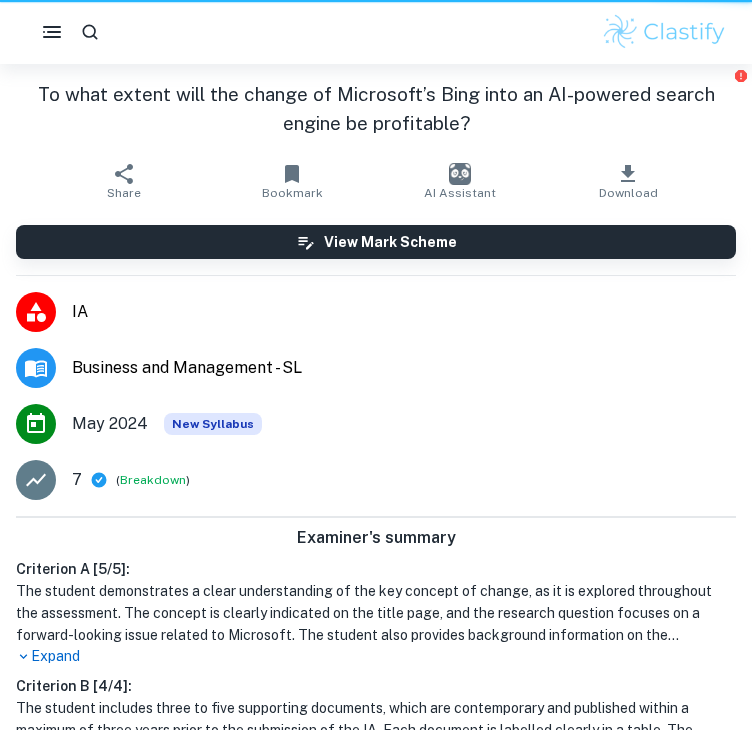 scroll, scrollTop: 0, scrollLeft: 0, axis: both 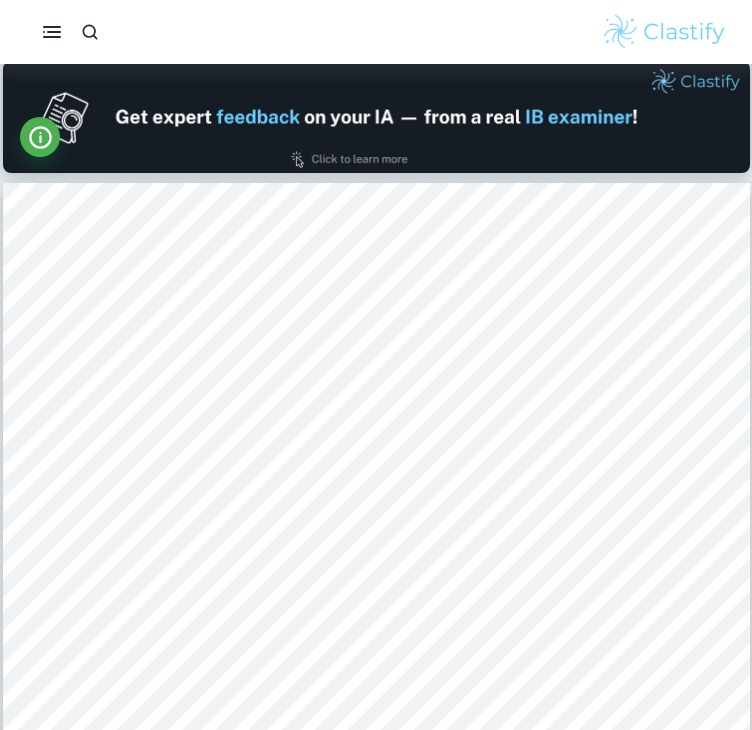 type on "1" 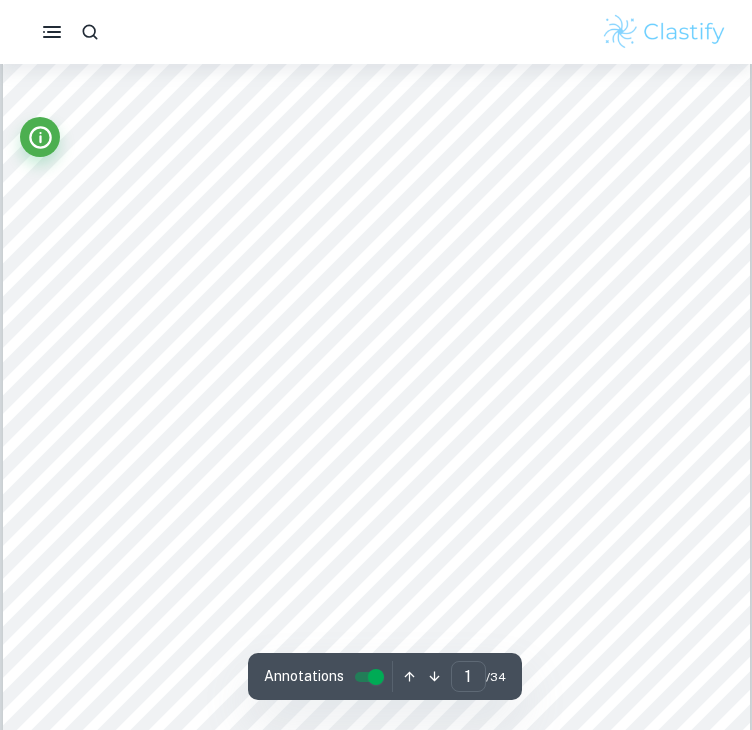scroll, scrollTop: 0, scrollLeft: 0, axis: both 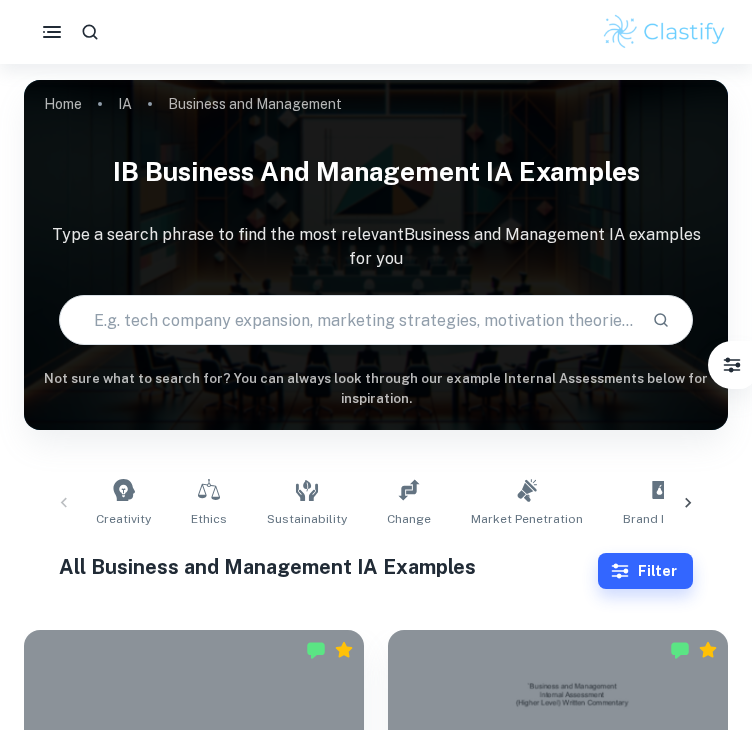 click at bounding box center (348, 320) 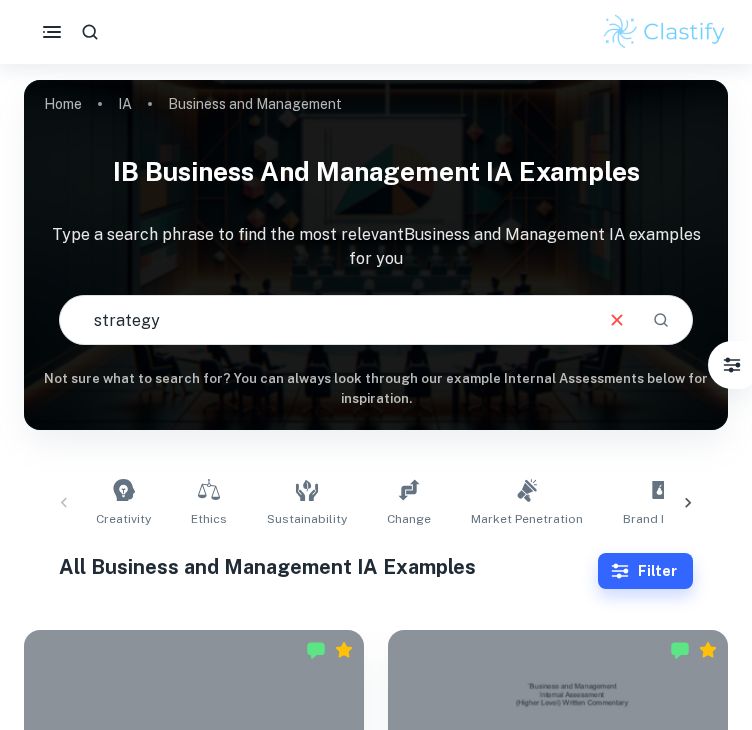 type on "strategy" 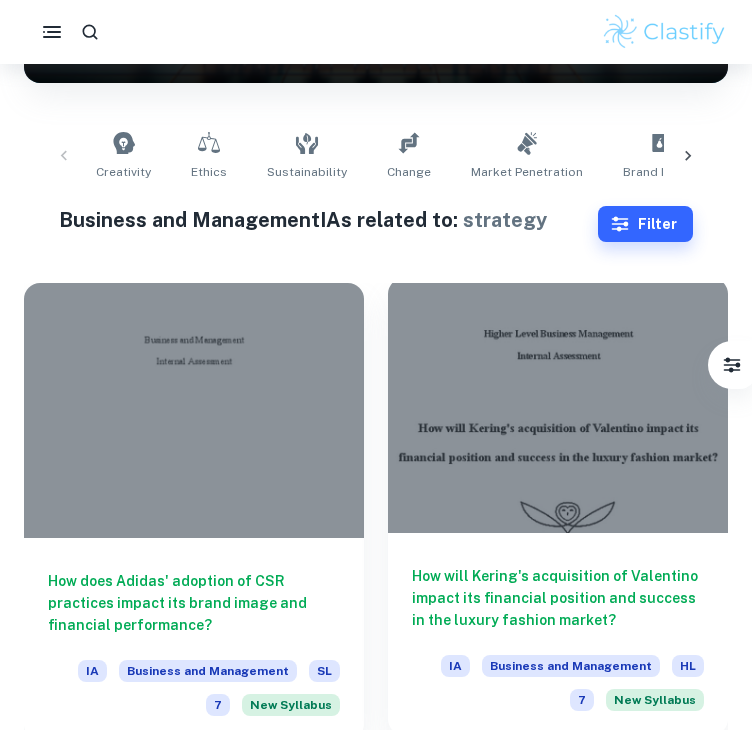 scroll, scrollTop: 380, scrollLeft: 0, axis: vertical 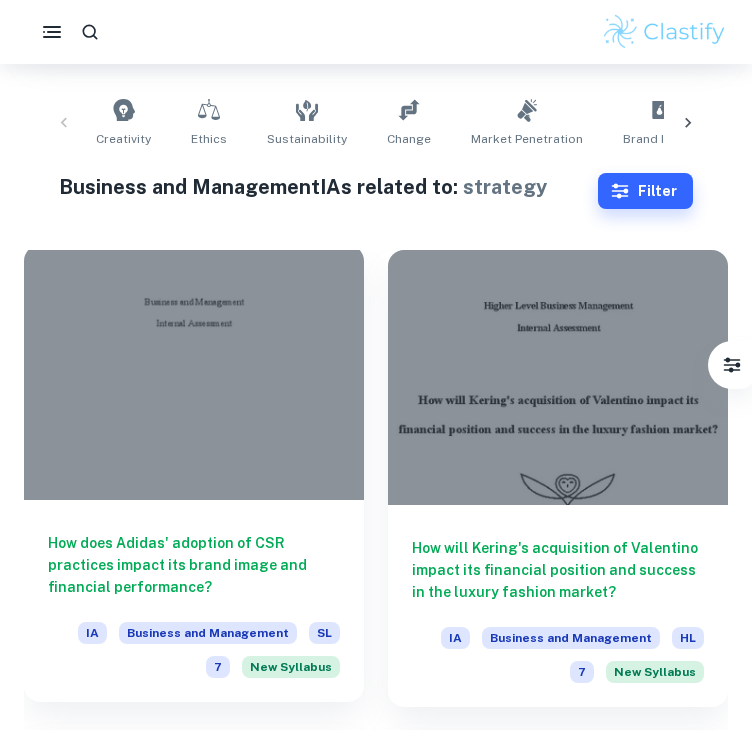 click on "How does Adidas' adoption of CSR practices impact its brand image and financial performance?" at bounding box center [194, 565] 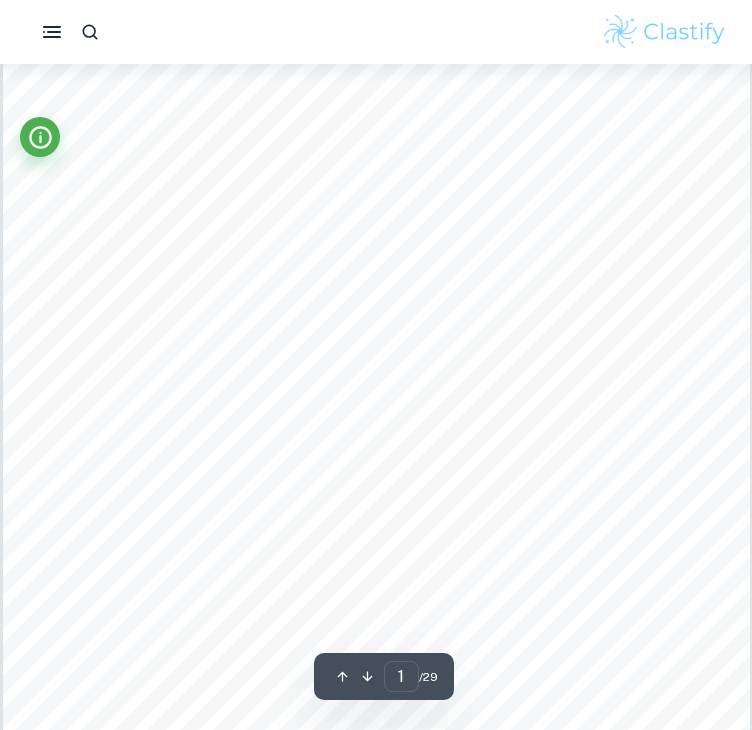 scroll, scrollTop: 58, scrollLeft: 0, axis: vertical 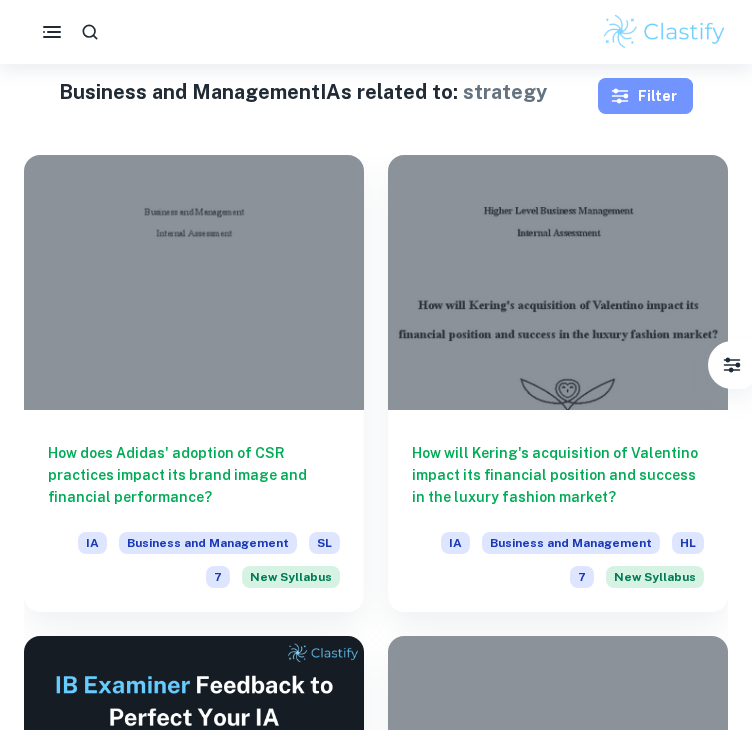 click 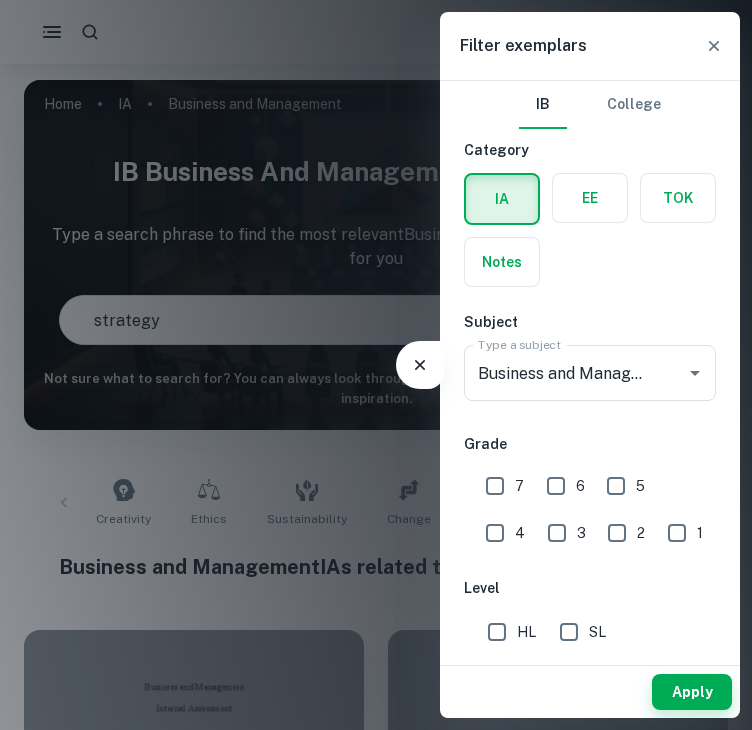 scroll, scrollTop: 0, scrollLeft: 0, axis: both 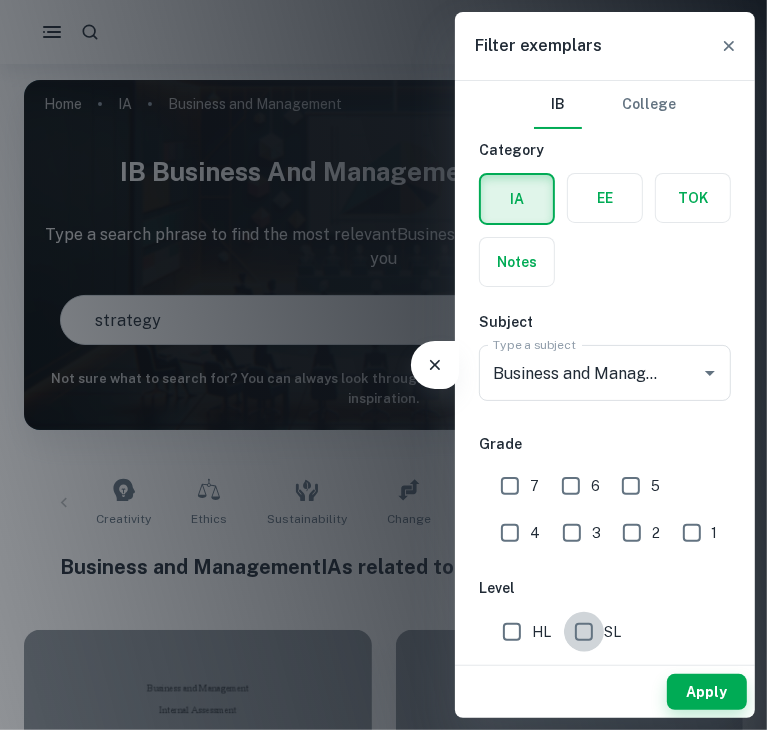 click on "SL" at bounding box center [584, 632] 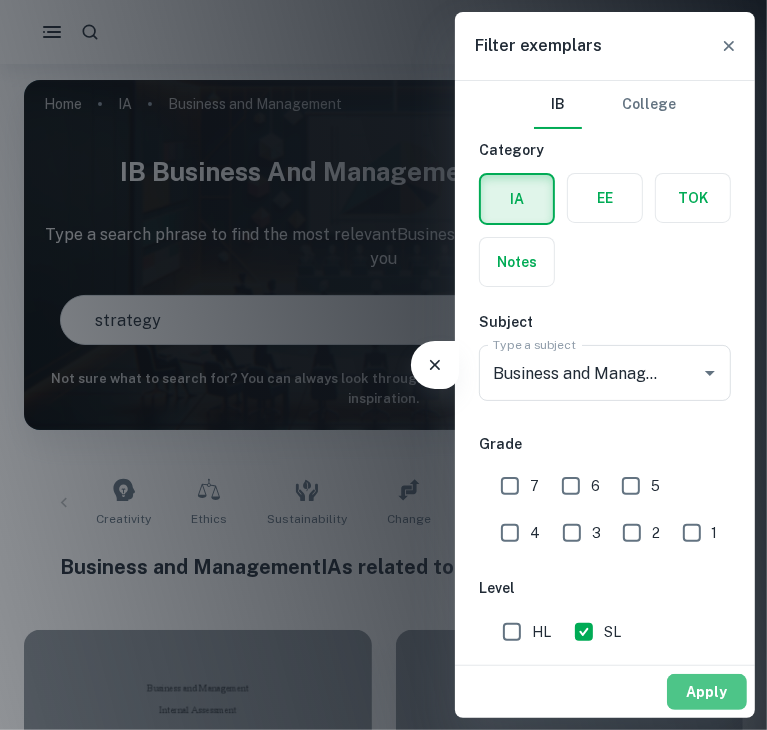 click on "Apply" at bounding box center (707, 692) 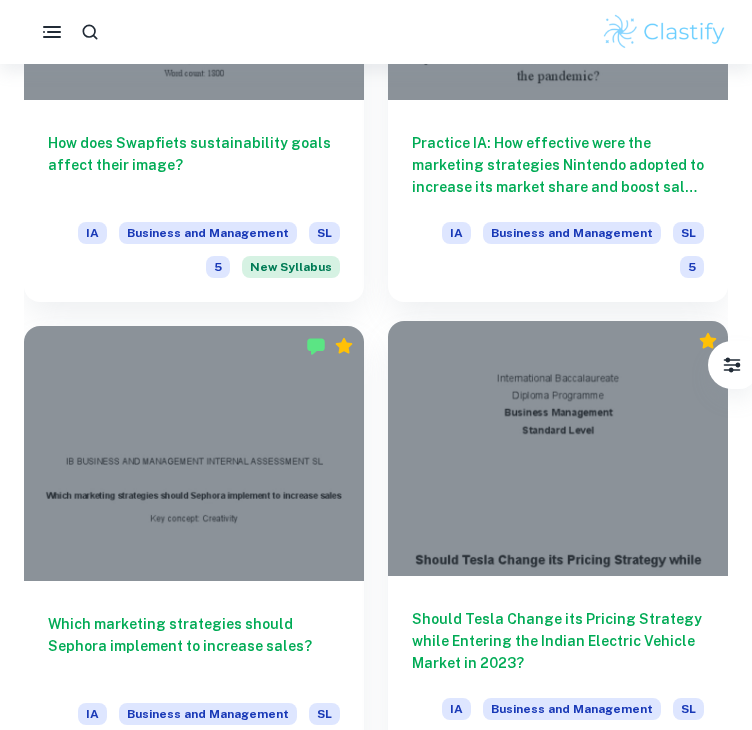 scroll, scrollTop: 3192, scrollLeft: 0, axis: vertical 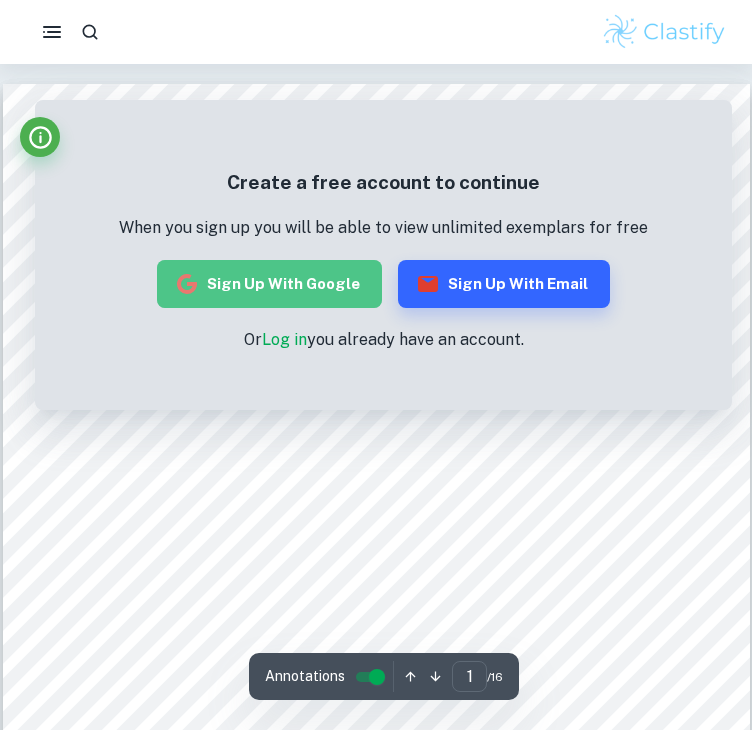 click on "Sign up with Google" at bounding box center (269, 284) 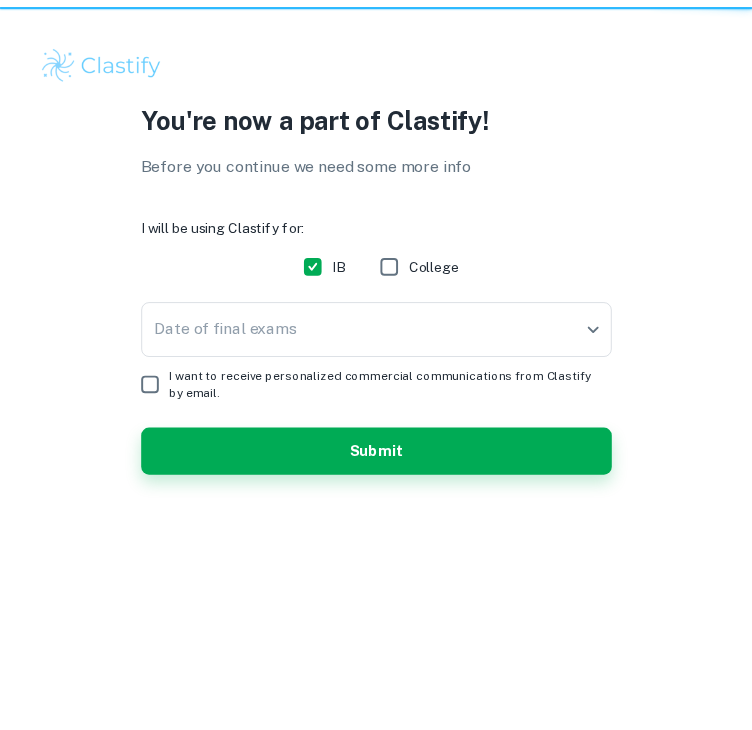 scroll, scrollTop: 0, scrollLeft: 0, axis: both 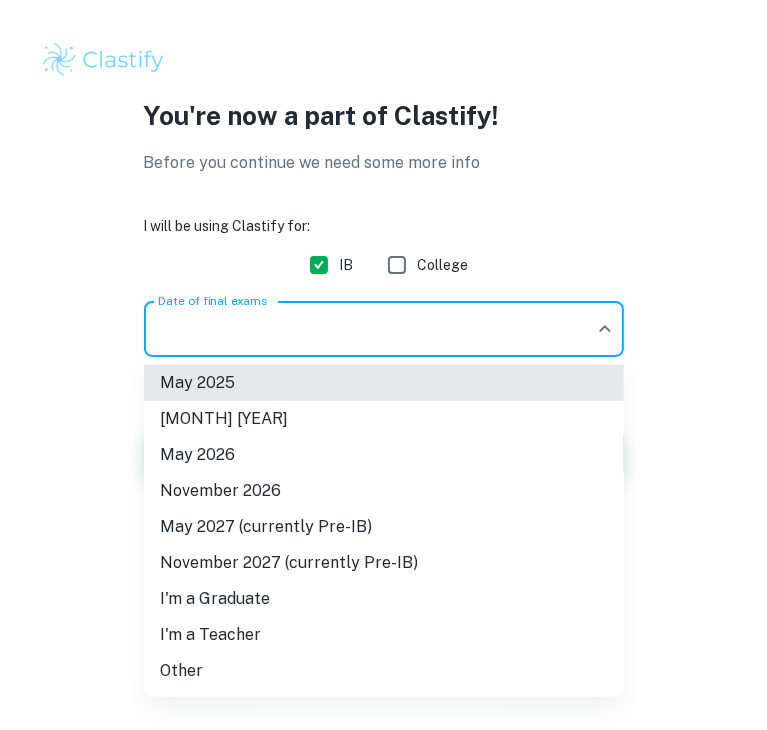 click on "We value your privacy We use cookies to enhance your browsing experience, serve personalised ads or content, and analyse our traffic. By clicking "Accept All", you consent to our use of cookies.   Cookie Policy Customise   Reject All   Accept All   Customise Consent Preferences   We use cookies to help you navigate efficiently and perform certain functions. You will find detailed information about all cookies under each consent category below. The cookies that are categorised as "Necessary" are stored on your browser as they are essential for enabling the basic functionalities of the site. ...  Show more For more information on how Google's third-party cookies operate and handle your data, see:   Google Privacy Policy Necessary Always Active Necessary cookies are required to enable the basic features of this site, such as providing secure log-in or adjusting your consent preferences. These cookies do not store any personally identifiable data. Functional Analytics Performance Advertisement Uncategorised" at bounding box center (383, 365) 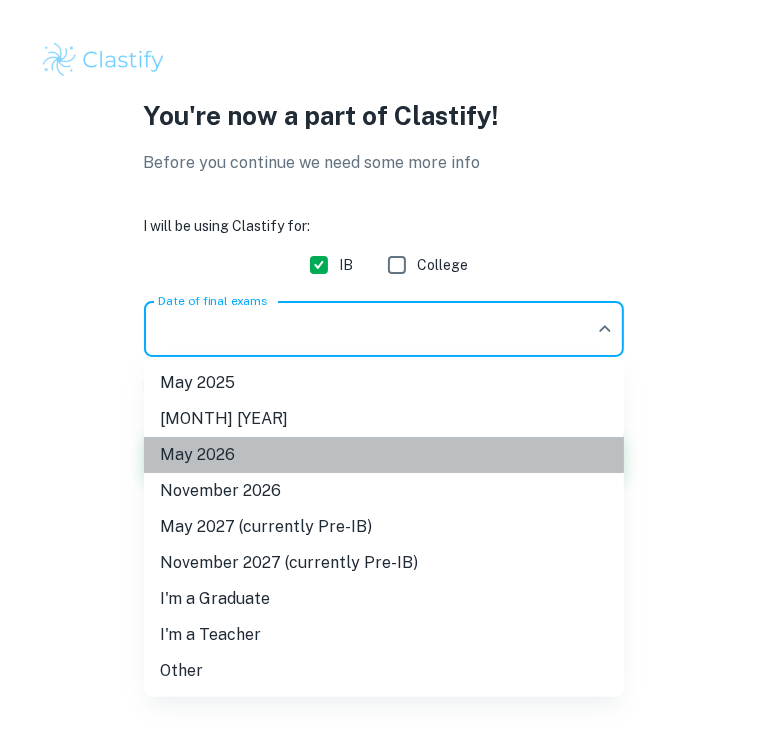 click on "May 2026" at bounding box center [384, 455] 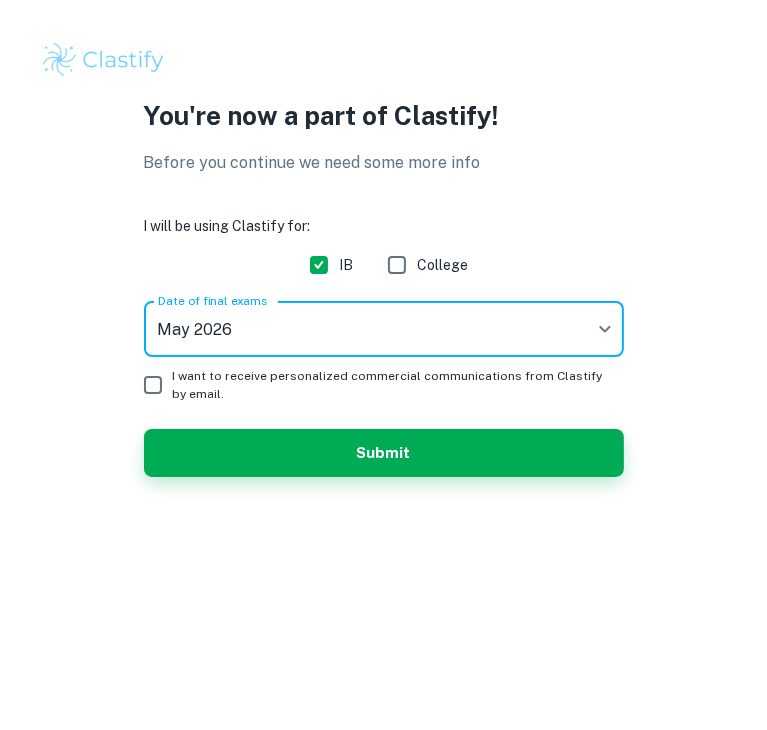 click on "I want to receive personalized commercial communications from Clastify by email." at bounding box center [153, 385] 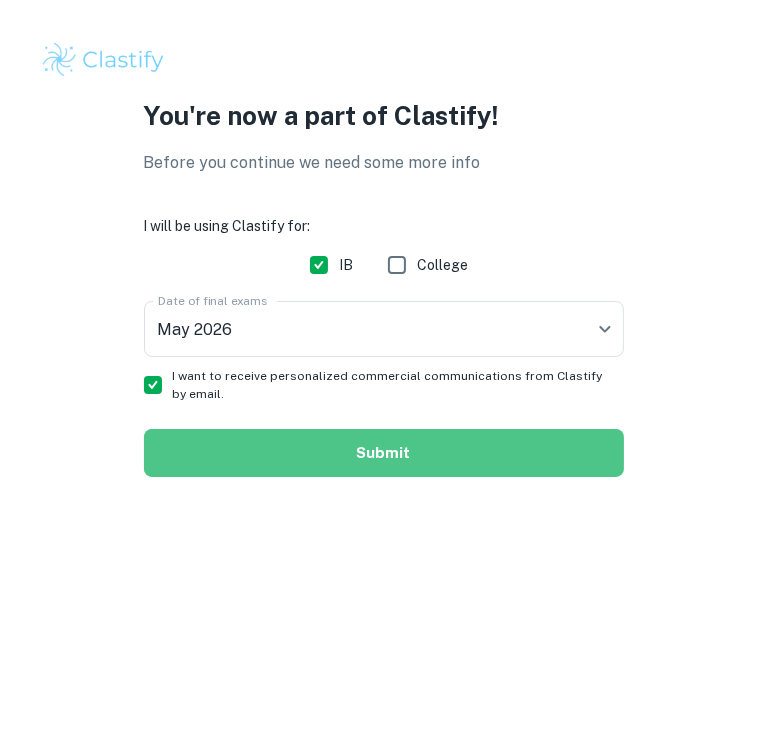 click on "Submit" at bounding box center (384, 453) 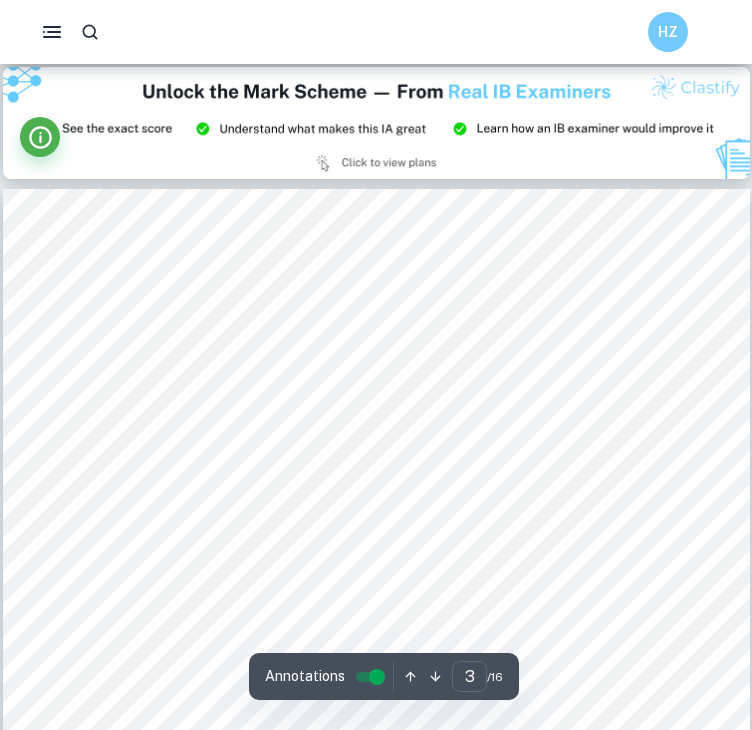 scroll, scrollTop: 2092, scrollLeft: 0, axis: vertical 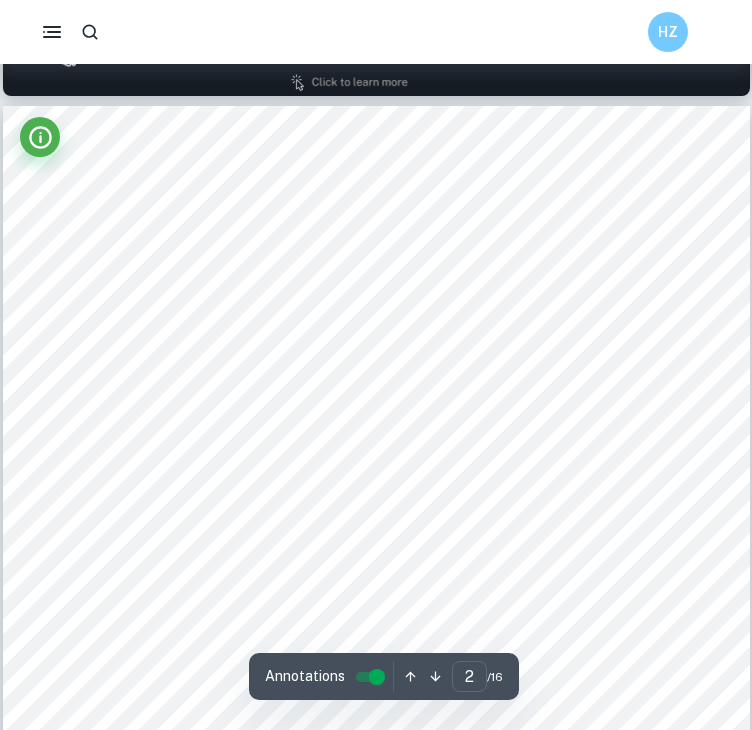 type on "1" 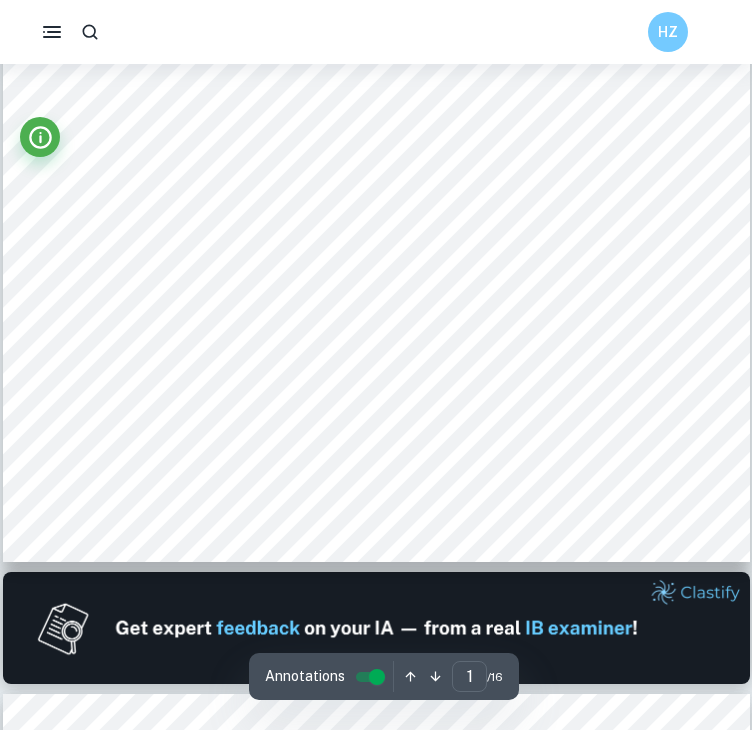 scroll, scrollTop: 428, scrollLeft: 0, axis: vertical 